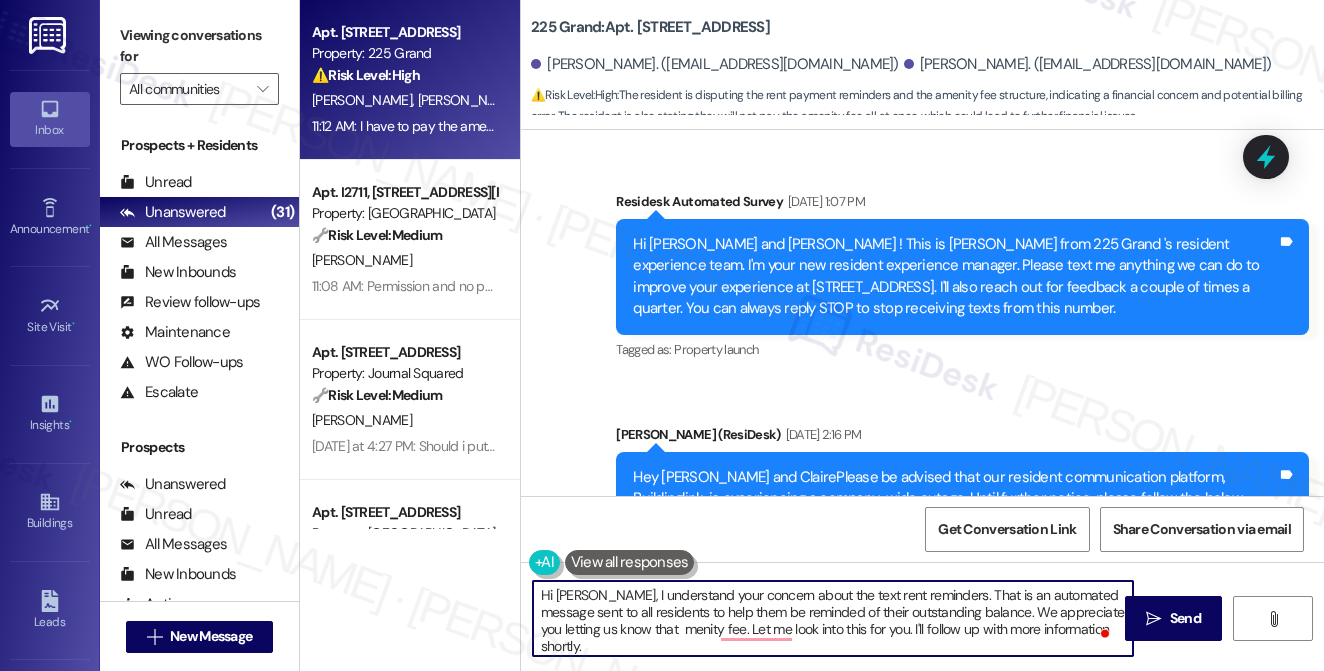scroll, scrollTop: 0, scrollLeft: 0, axis: both 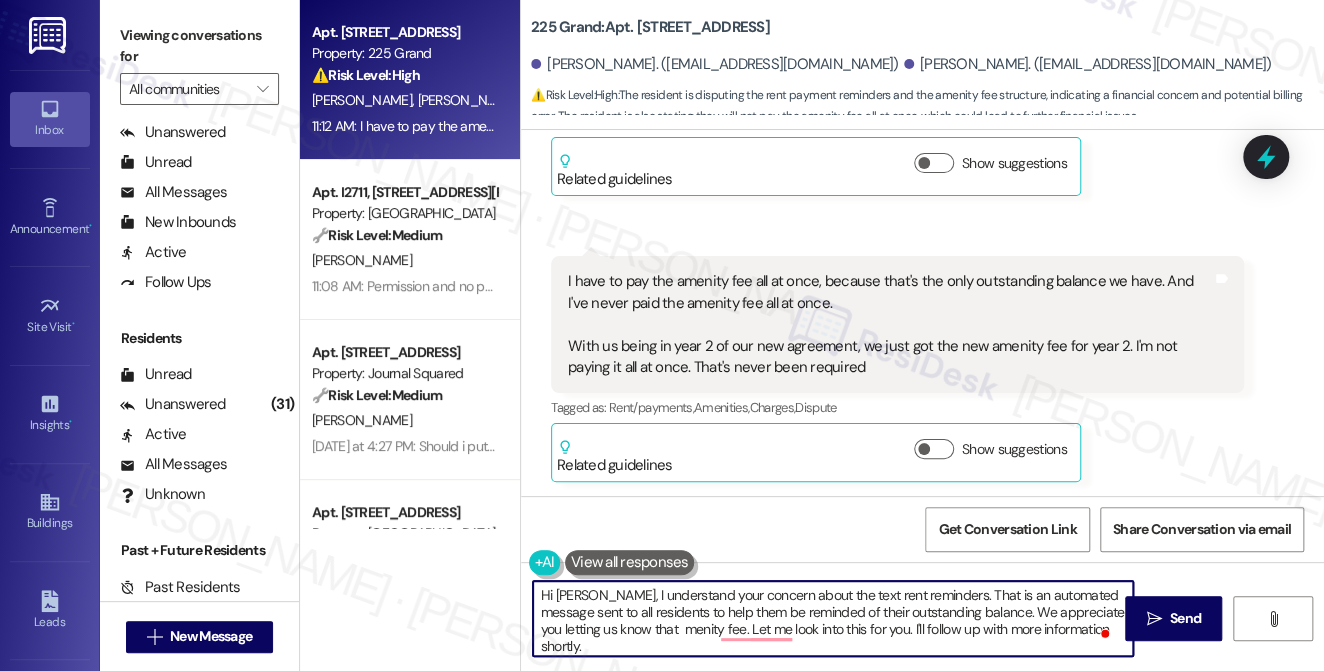 click on "I have to pay the amenity fee all at once, because that's the only outstanding balance we have. And I've never paid the amenity fee all at once.
With us being in year 2 of our new agreement, we just got the new amenity fee for year 2. I'm not paying it all at once. That's never been required" at bounding box center (890, 324) 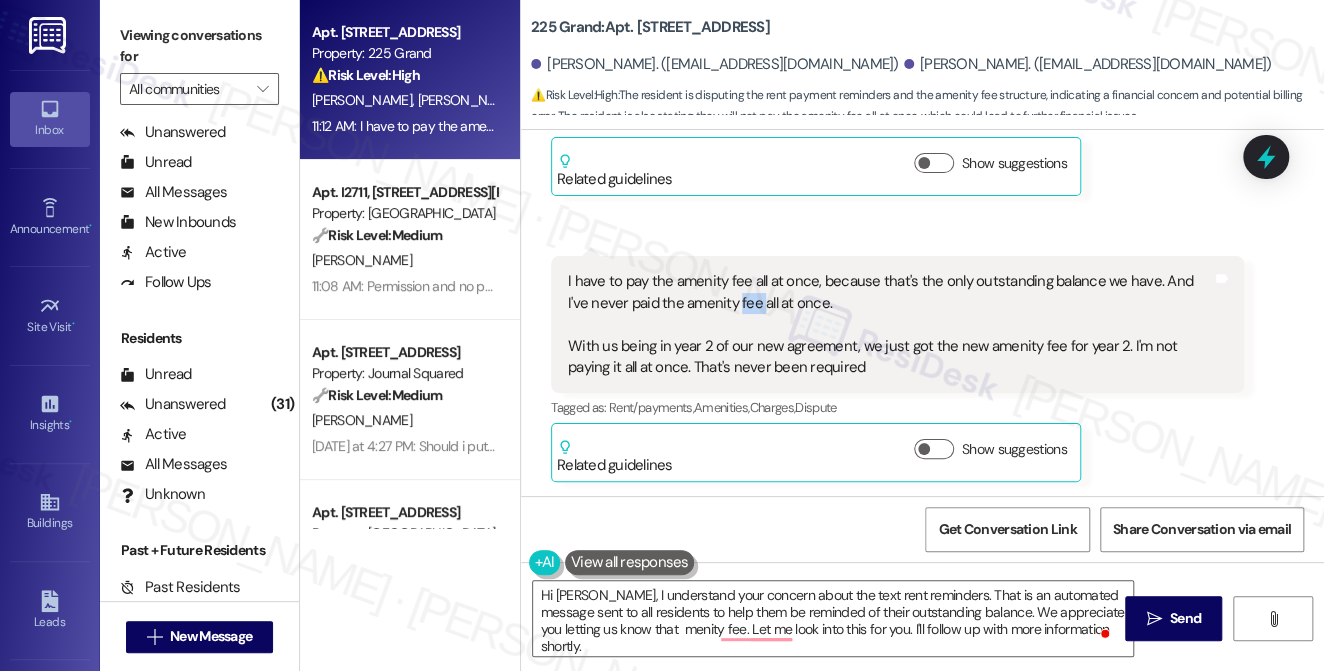 click on "I have to pay the amenity fee all at once, because that's the only outstanding balance we have. And I've never paid the amenity fee all at once.
With us being in year 2 of our new agreement, we just got the new amenity fee for year 2. I'm not paying it all at once. That's never been required" at bounding box center [890, 324] 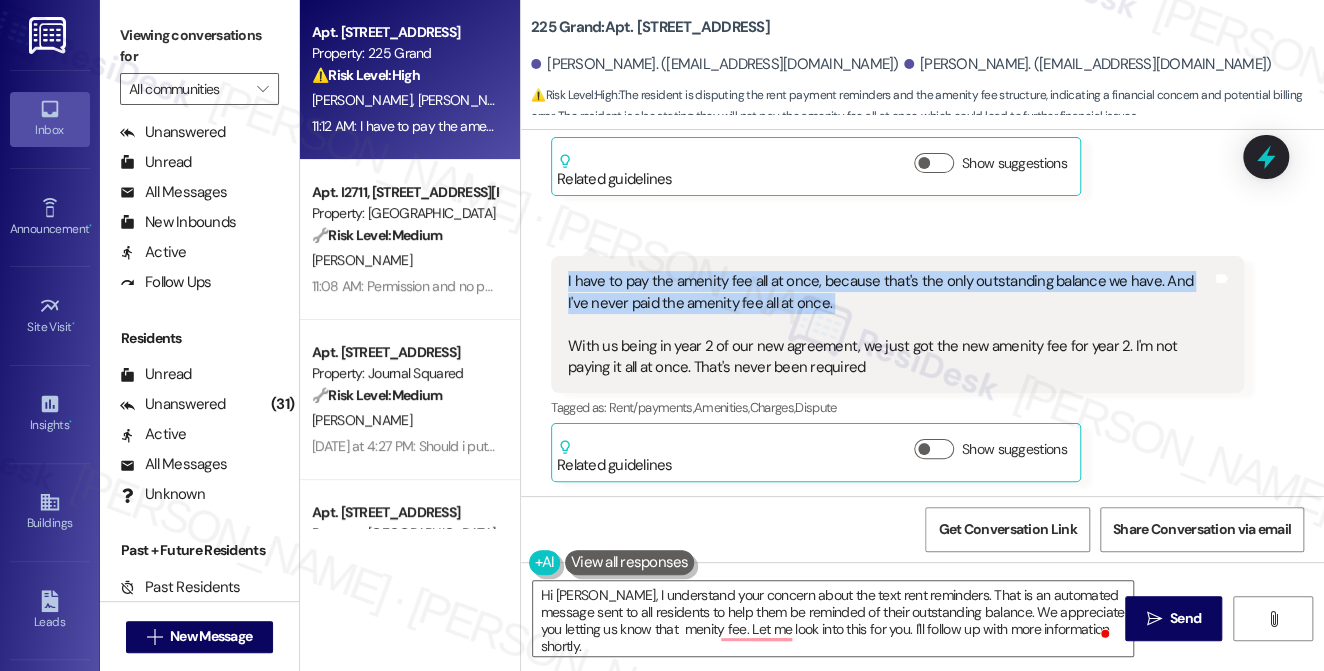 click on "I have to pay the amenity fee all at once, because that's the only outstanding balance we have. And I've never paid the amenity fee all at once.
With us being in year 2 of our new agreement, we just got the new amenity fee for year 2. I'm not paying it all at once. That's never been required" at bounding box center [890, 324] 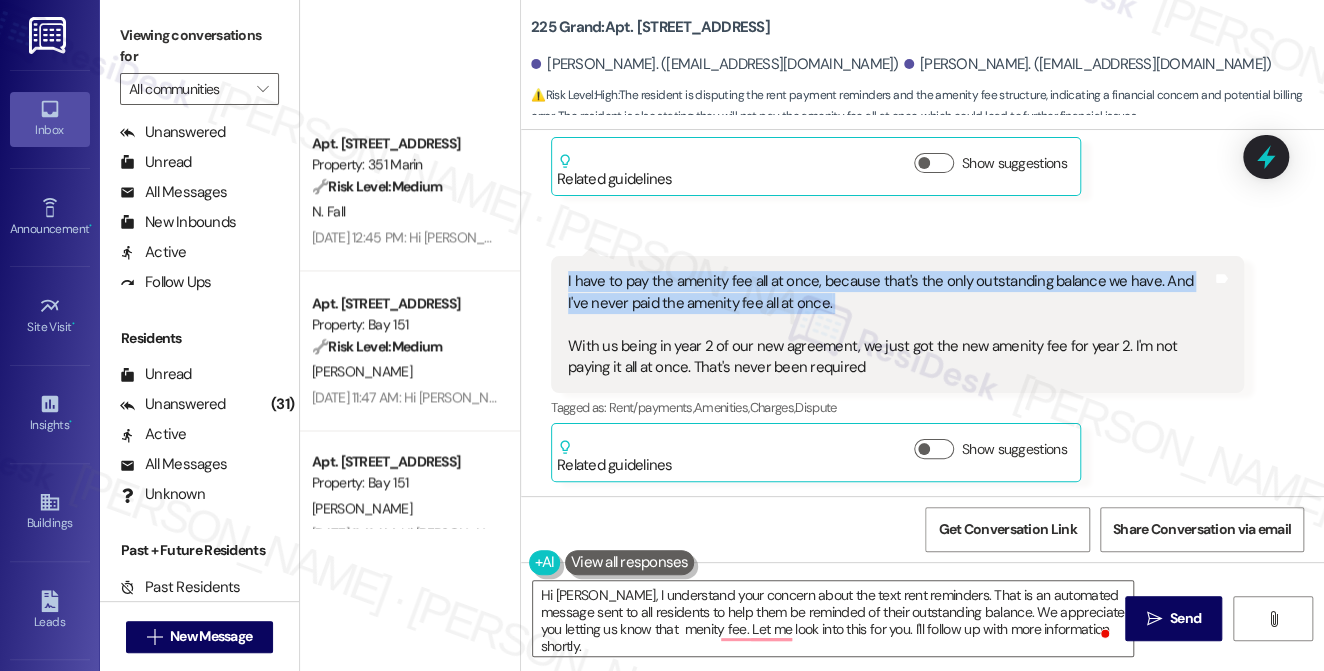 scroll, scrollTop: 1545, scrollLeft: 0, axis: vertical 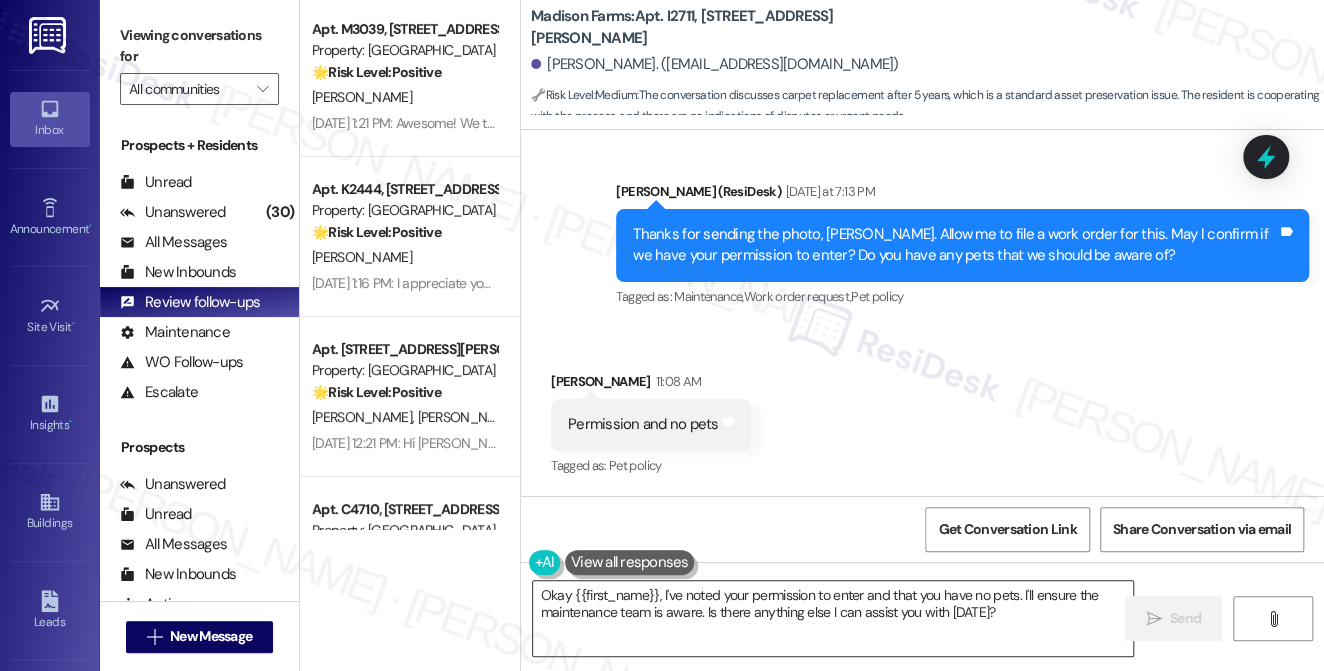 click on "Okay {{first_name}}, I've noted your permission to enter and that you have no pets. I'll ensure the maintenance team is aware. Is there anything else I can assist you with today?" at bounding box center (833, 618) 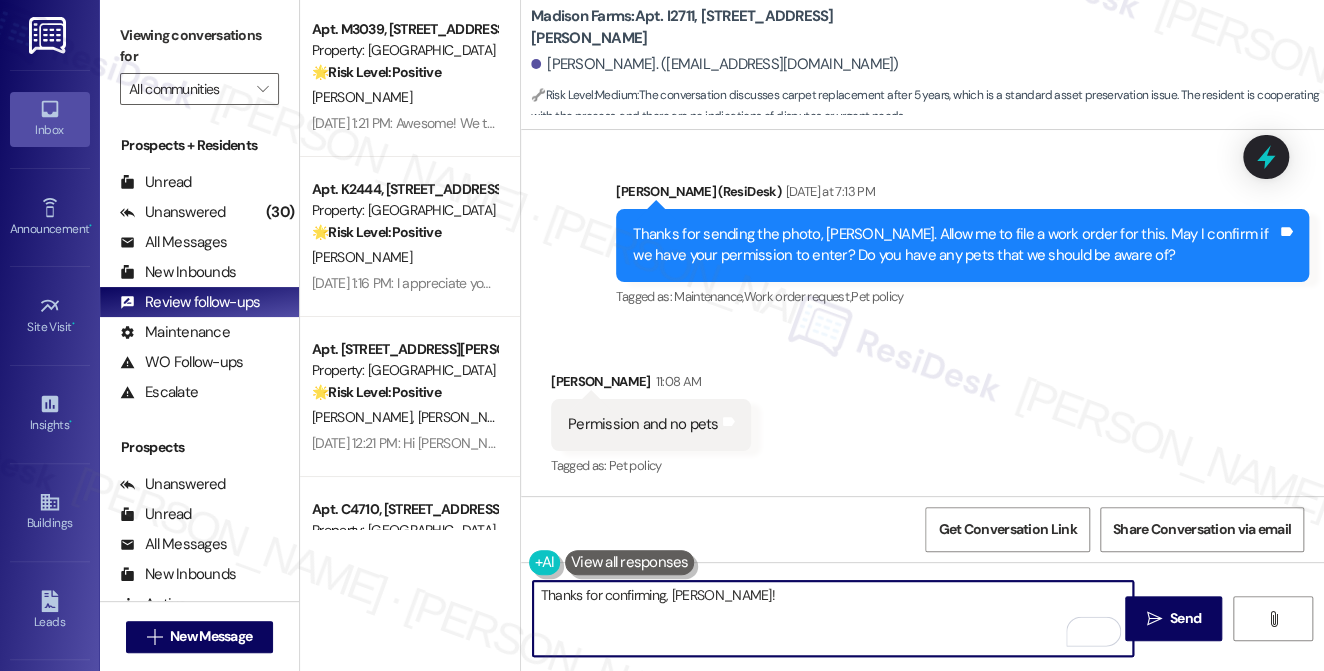 type on "Thanks for confirming, Maria!" 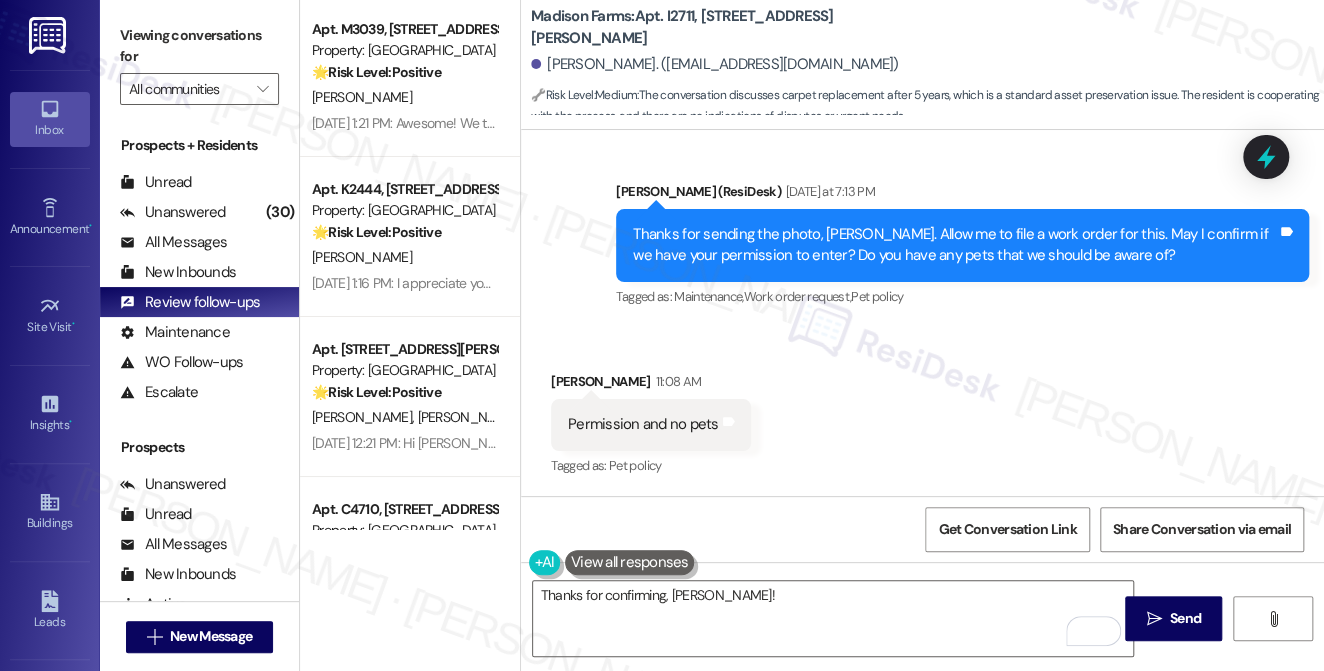 click on "Madison Farms:  Apt. I2711, 4883 Riley Road" at bounding box center [731, 27] 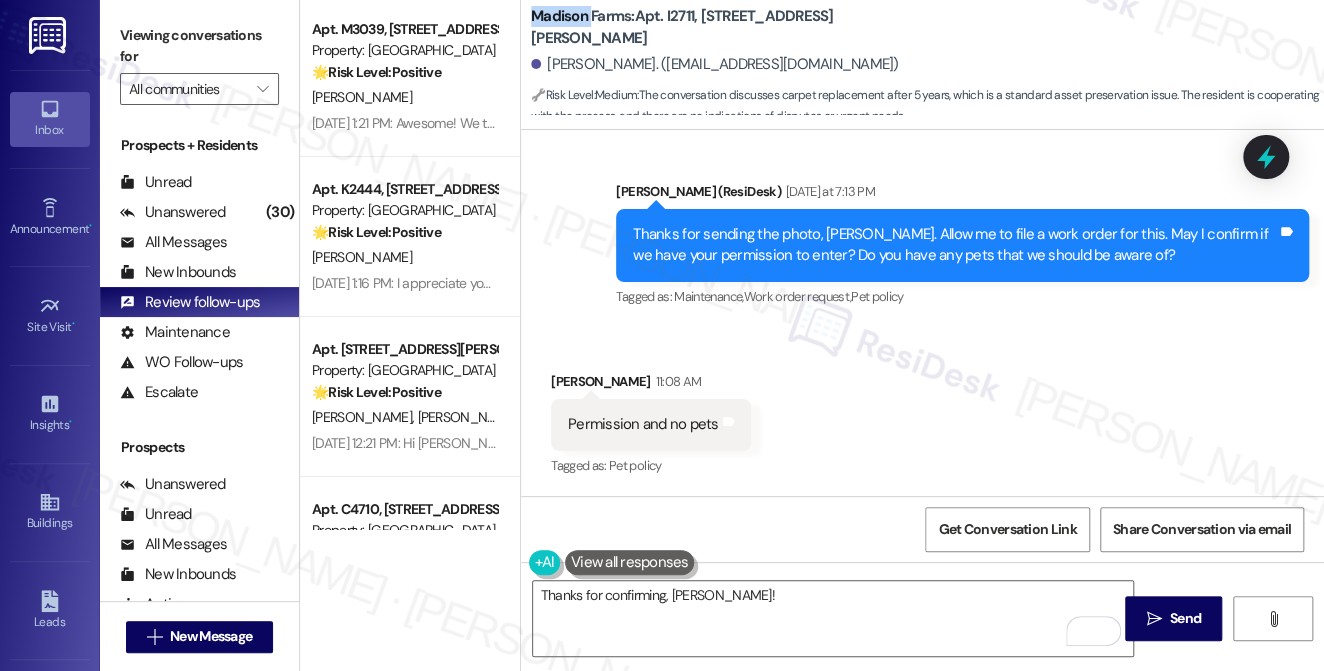 click on "Madison Farms:  Apt. I2711, 4883 Riley Road" at bounding box center (731, 27) 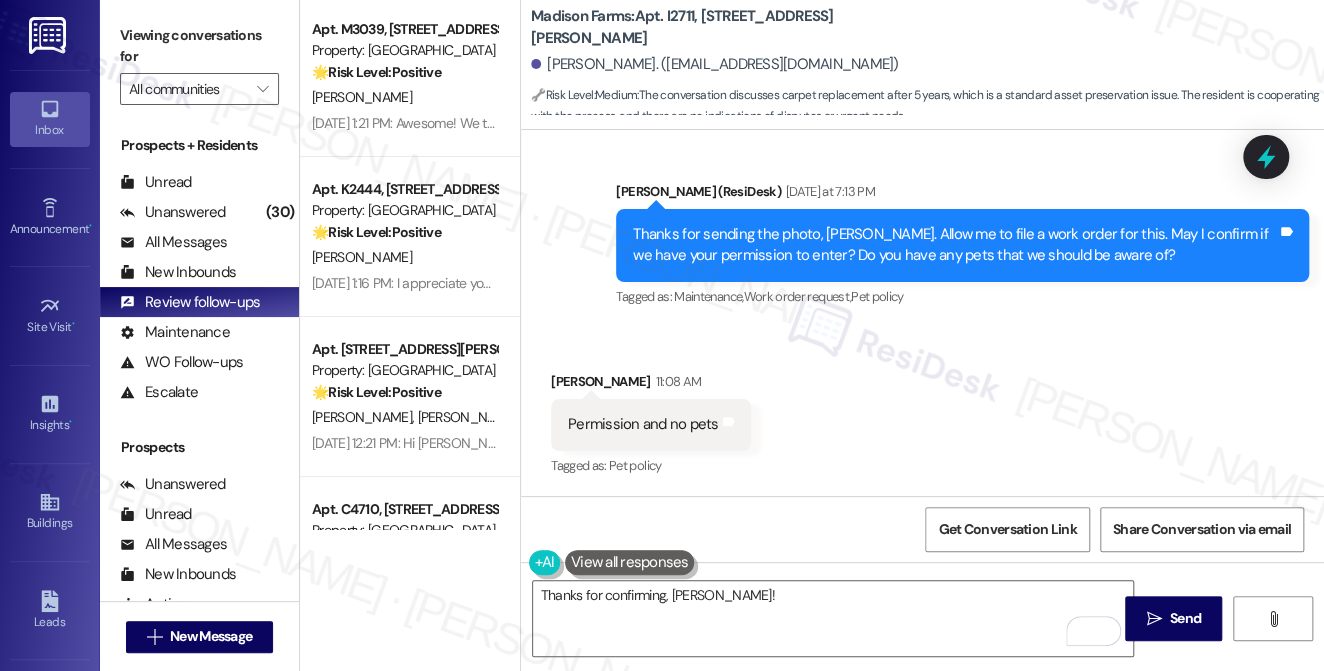 click on "Maria Leon. (magarleo@aol.com)" at bounding box center [927, 65] 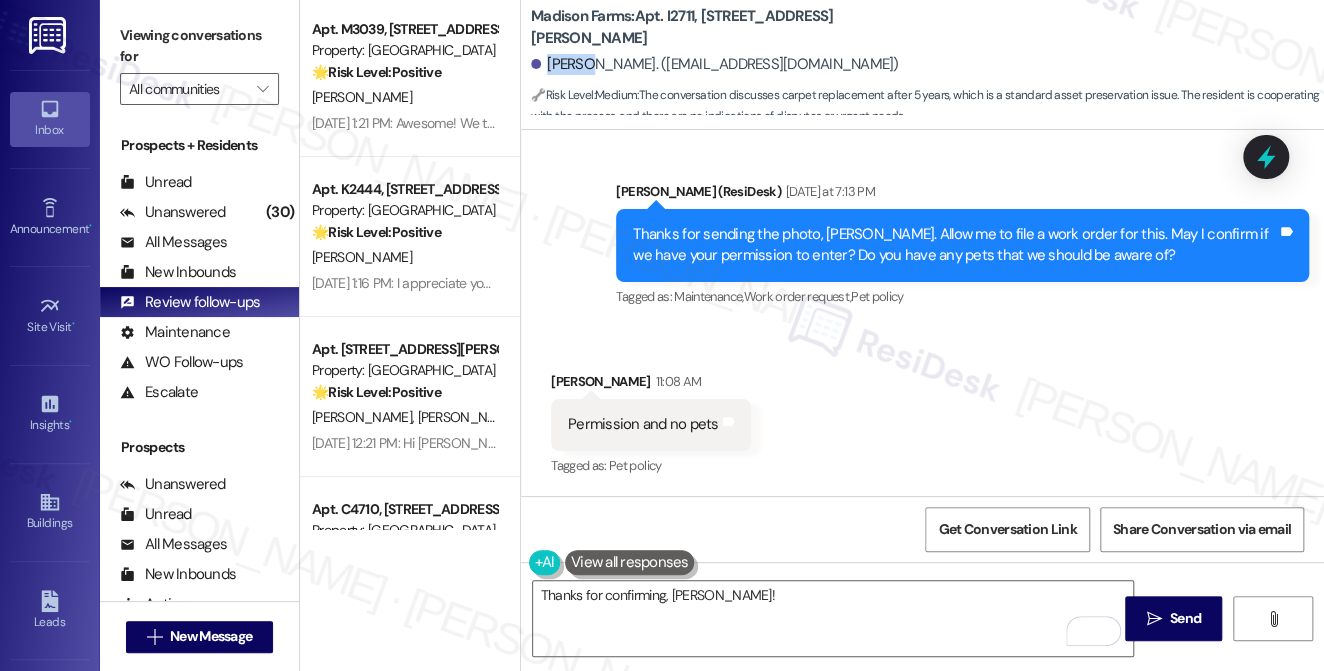 click on "Maria Leon. (magarleo@aol.com)" at bounding box center (927, 65) 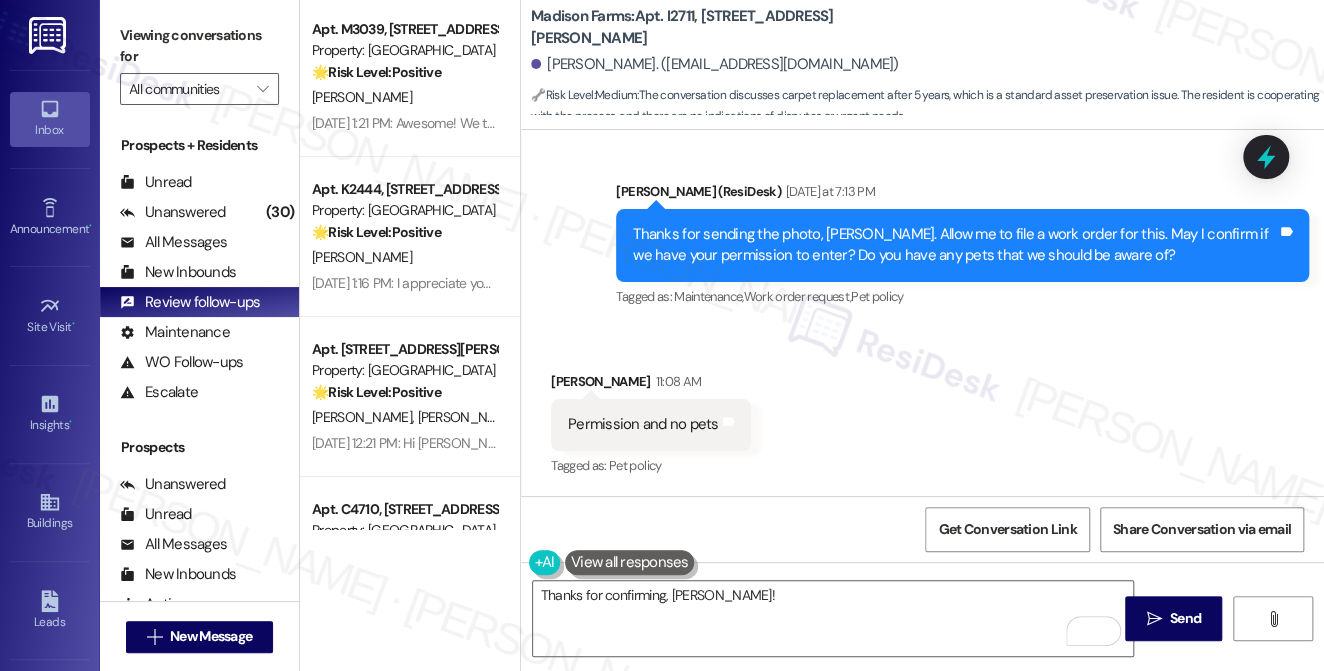 click on "Madison Farms:  Apt. I2711, 4883 Riley Road" at bounding box center [731, 27] 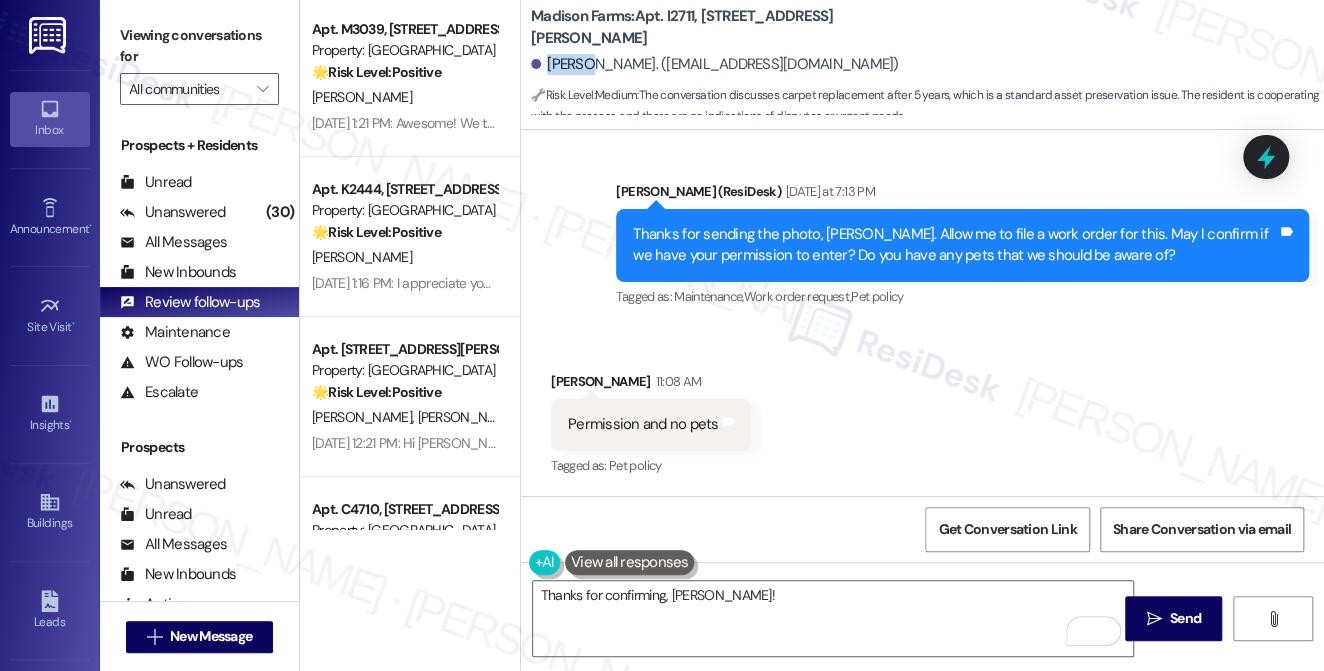 click on "Maria Leon. (magarleo@aol.com)" at bounding box center (715, 64) 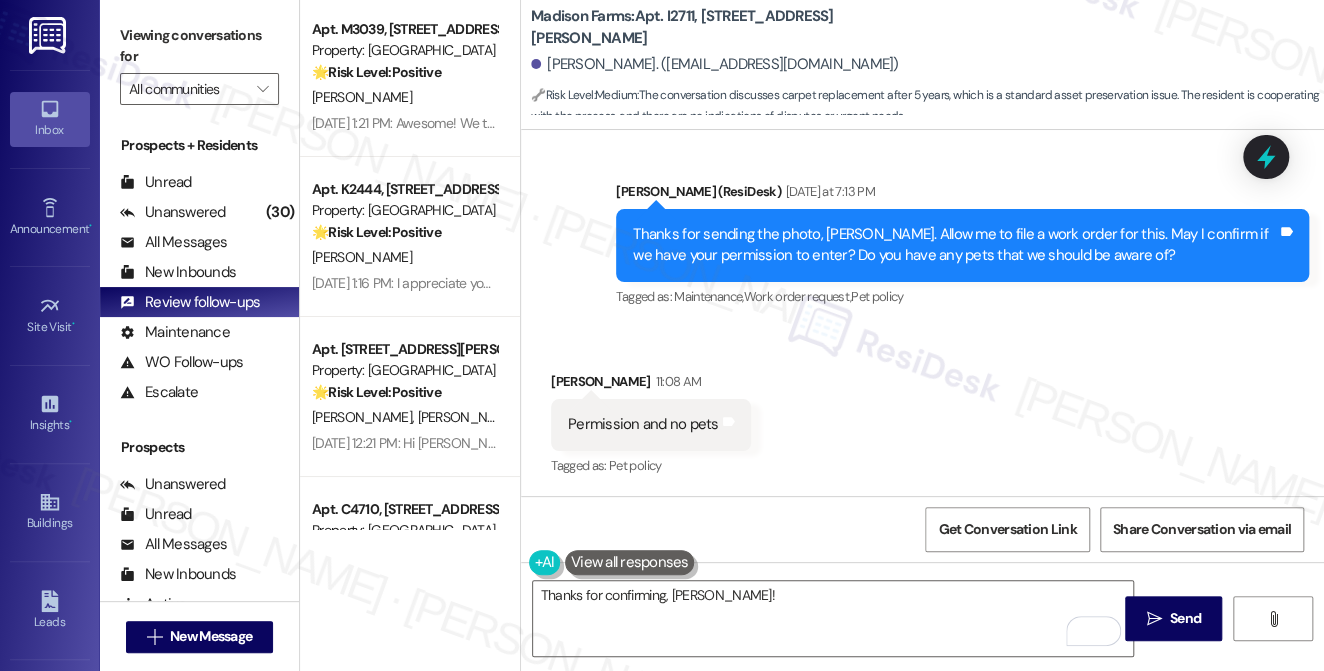 click on "Madison Farms:  Apt. I2711, 4883 Riley Road" at bounding box center (731, 27) 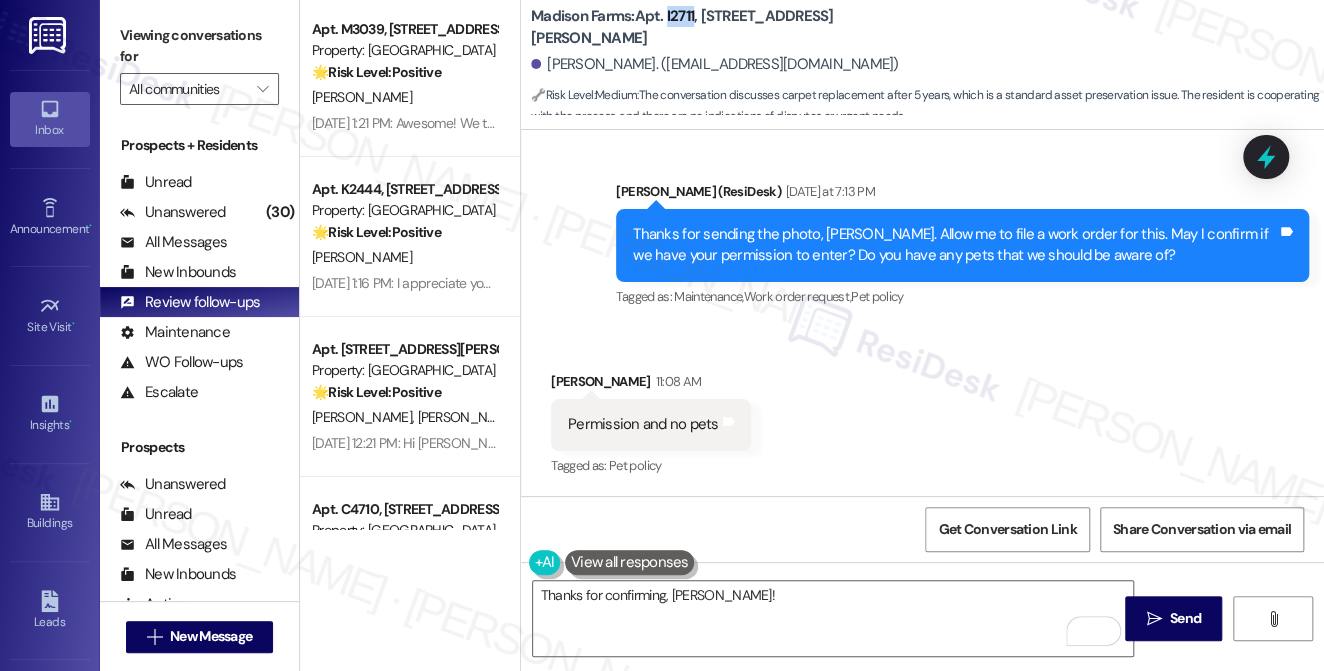 click on "Madison Farms:  Apt. I2711, 4883 Riley Road" at bounding box center (731, 27) 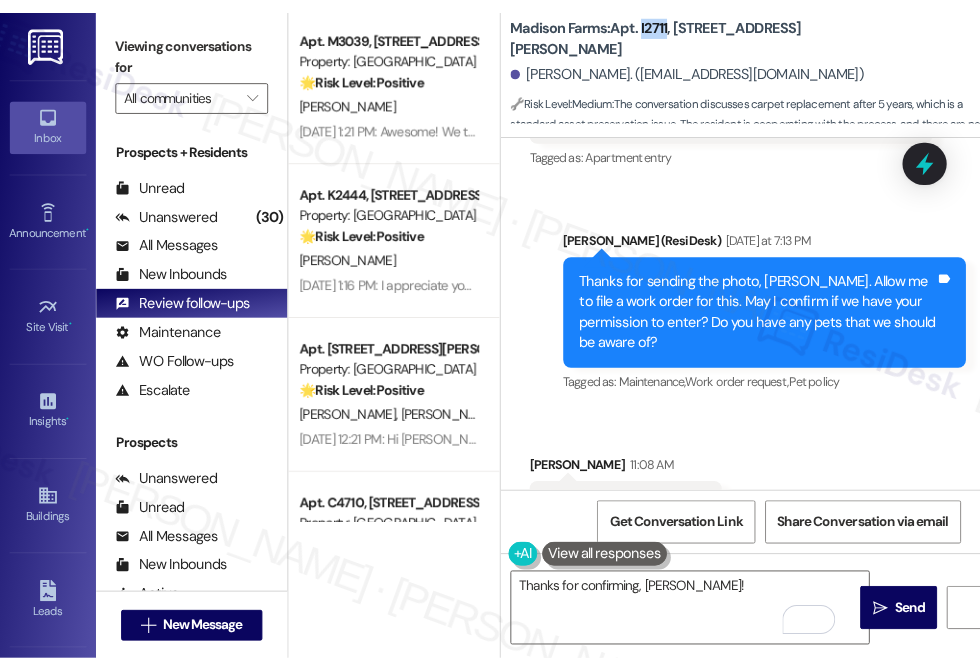 scroll, scrollTop: 4420, scrollLeft: 0, axis: vertical 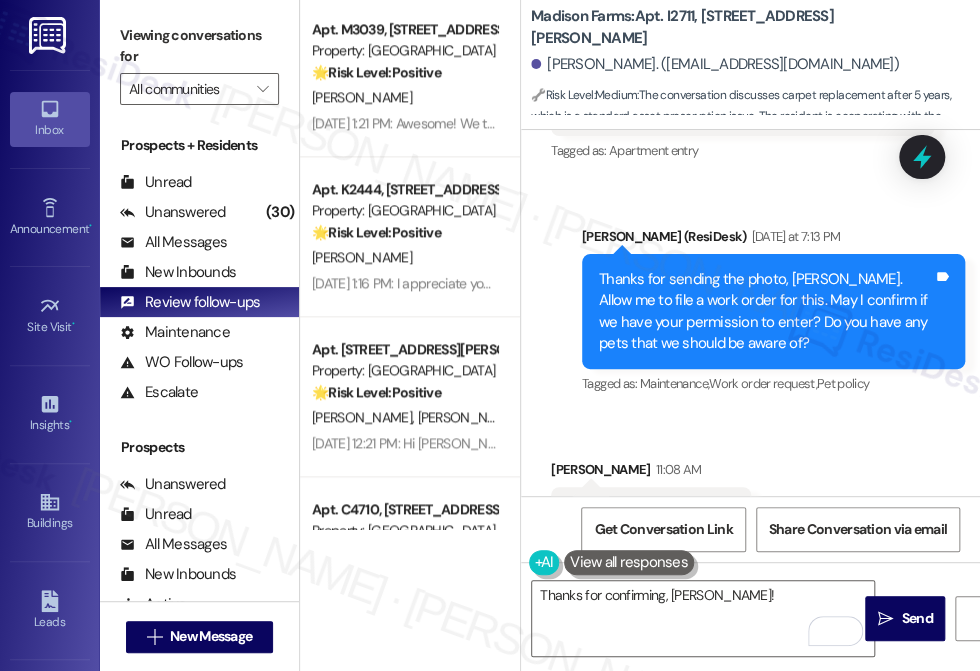 click on "Thanks for sending the photo, Maria. Allow me to file a work order for this. May I confirm if we have your permission to enter? Do you have any pets that we should be aware of?" at bounding box center (766, 312) 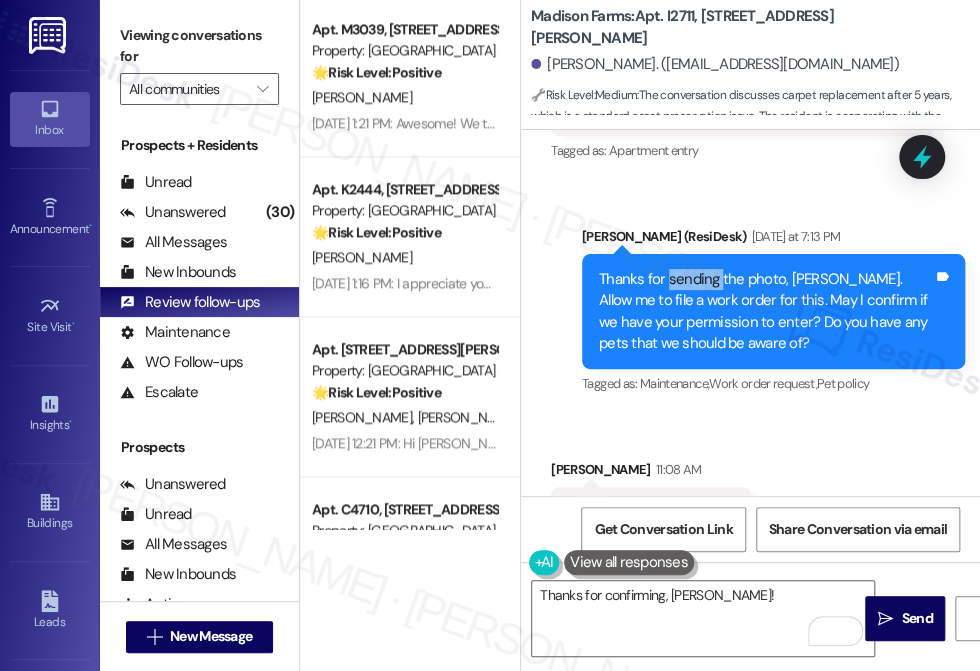 click on "Thanks for sending the photo, Maria. Allow me to file a work order for this. May I confirm if we have your permission to enter? Do you have any pets that we should be aware of?" at bounding box center [766, 312] 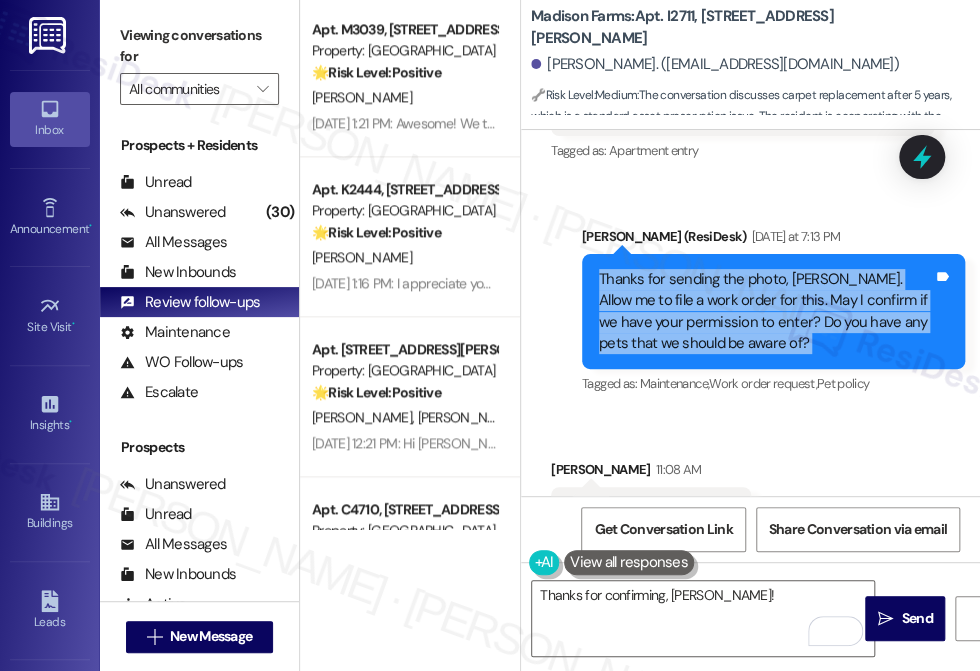 click on "Thanks for sending the photo, Maria. Allow me to file a work order for this. May I confirm if we have your permission to enter? Do you have any pets that we should be aware of?" at bounding box center [766, 312] 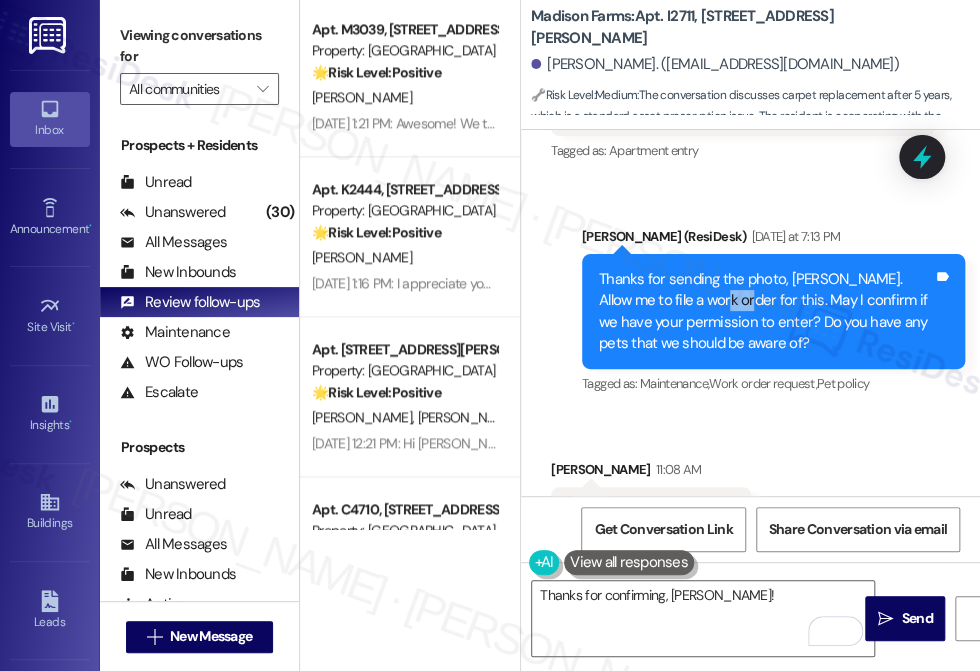 click on "Thanks for sending the photo, Maria. Allow me to file a work order for this. May I confirm if we have your permission to enter? Do you have any pets that we should be aware of?" at bounding box center [766, 312] 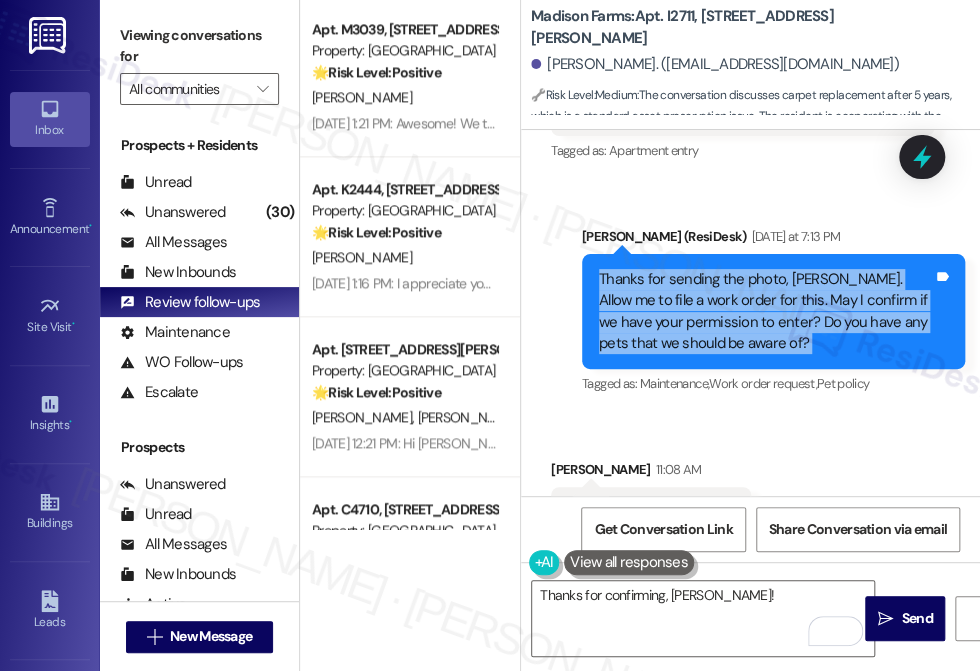 click on "Thanks for sending the photo, Maria. Allow me to file a work order for this. May I confirm if we have your permission to enter? Do you have any pets that we should be aware of?" at bounding box center [766, 312] 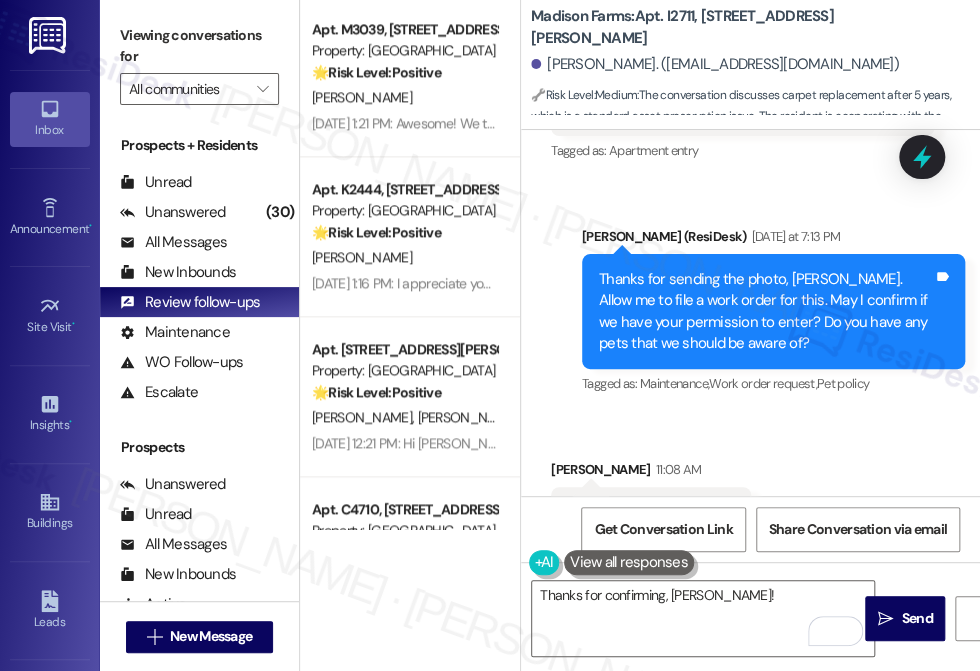click on "Sent via SMS Jane  (ResiDesk) Yesterday at 7:13 PM Thanks for sending the photo, Maria. Allow me to file a work order for this. May I confirm if we have your permission to enter? Do you have any pets that we should be aware of? Tags and notes Tagged as:   Maintenance ,  Click to highlight conversations about Maintenance Work order request ,  Click to highlight conversations about Work order request Pet policy Click to highlight conversations about Pet policy" at bounding box center (750, 297) 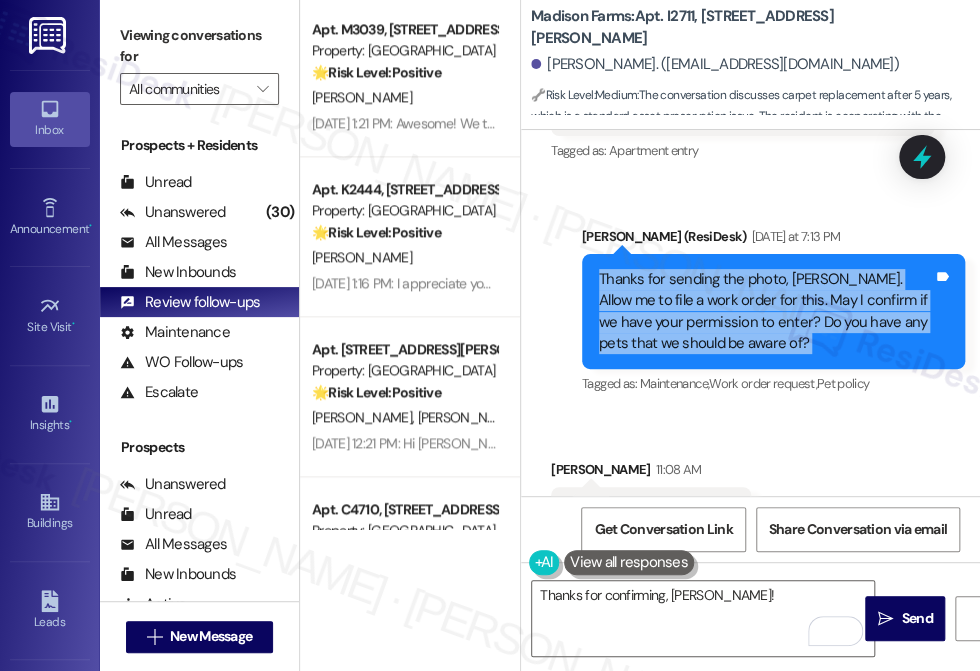 click on "Thanks for sending the photo, Maria. Allow me to file a work order for this. May I confirm if we have your permission to enter? Do you have any pets that we should be aware of? Tags and notes" at bounding box center [773, 312] 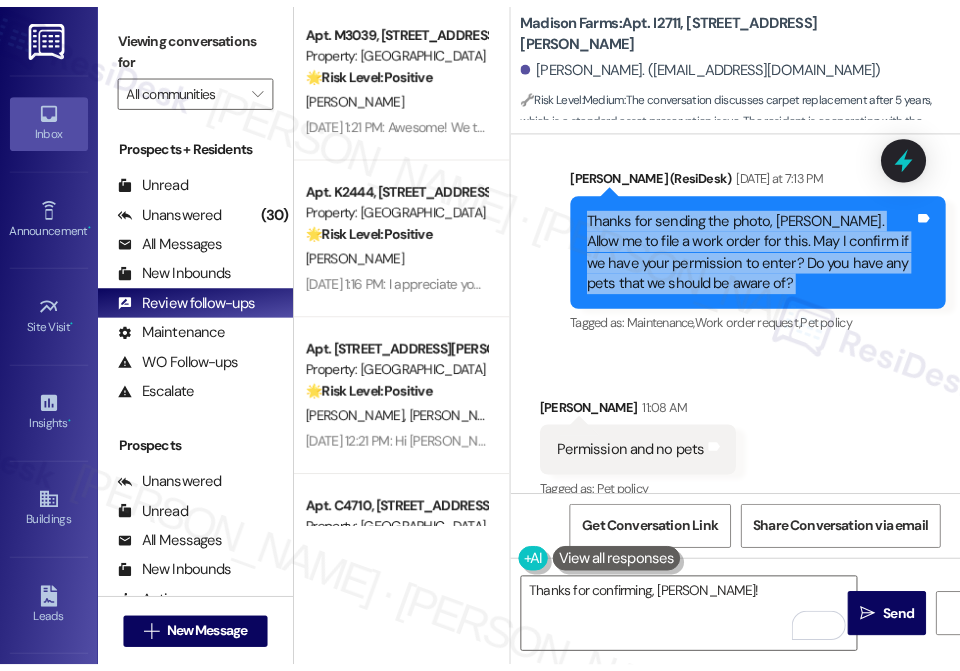 scroll, scrollTop: 4485, scrollLeft: 0, axis: vertical 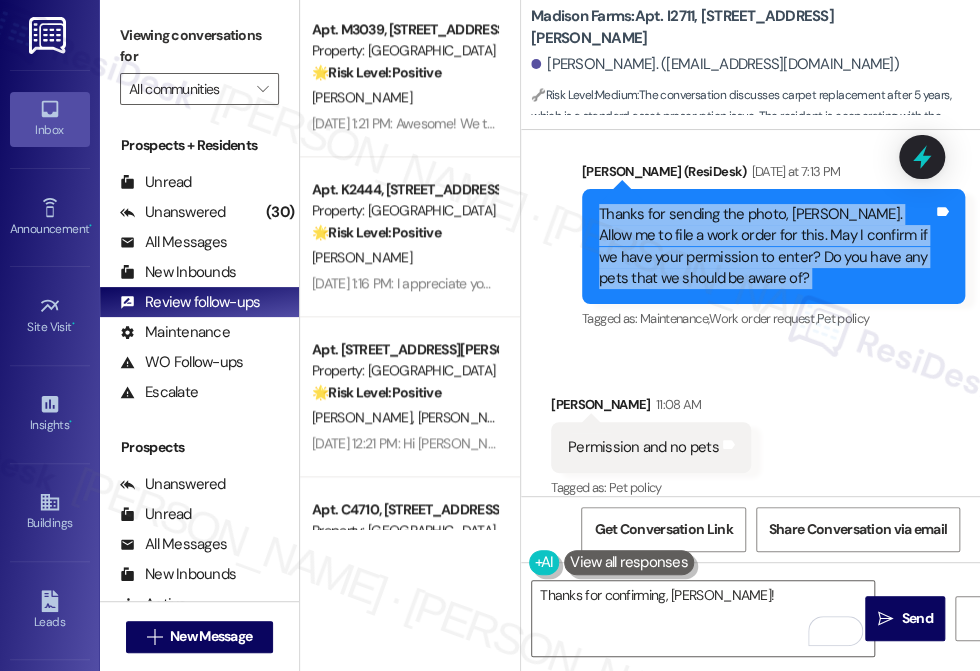 click on "Thanks for sending the photo, Maria. Allow me to file a work order for this. May I confirm if we have your permission to enter? Do you have any pets that we should be aware of?" at bounding box center (766, 247) 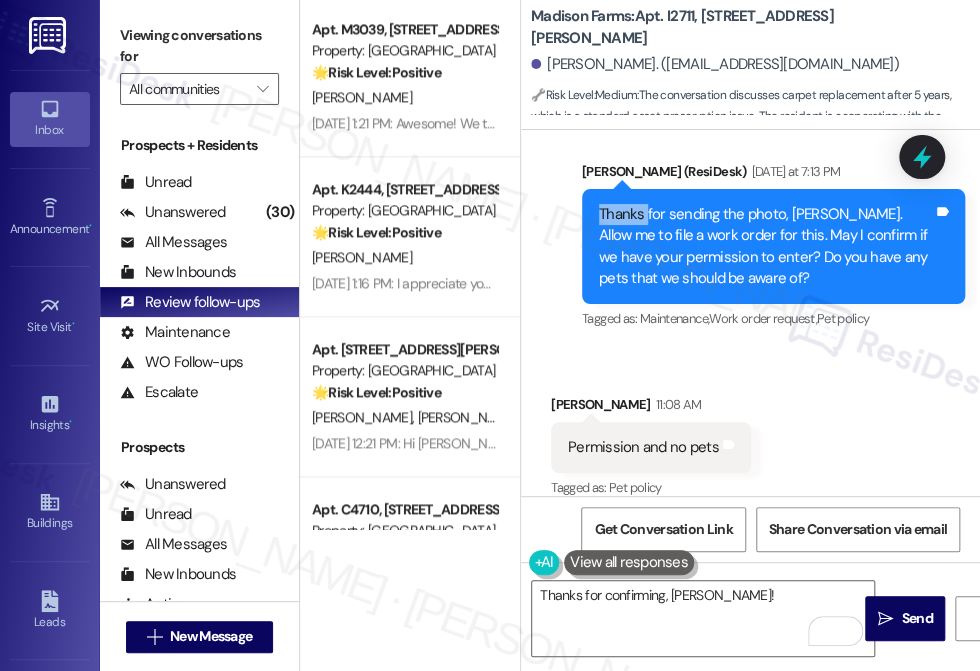 click on "Thanks for sending the photo, Maria. Allow me to file a work order for this. May I confirm if we have your permission to enter? Do you have any pets that we should be aware of?" at bounding box center (766, 247) 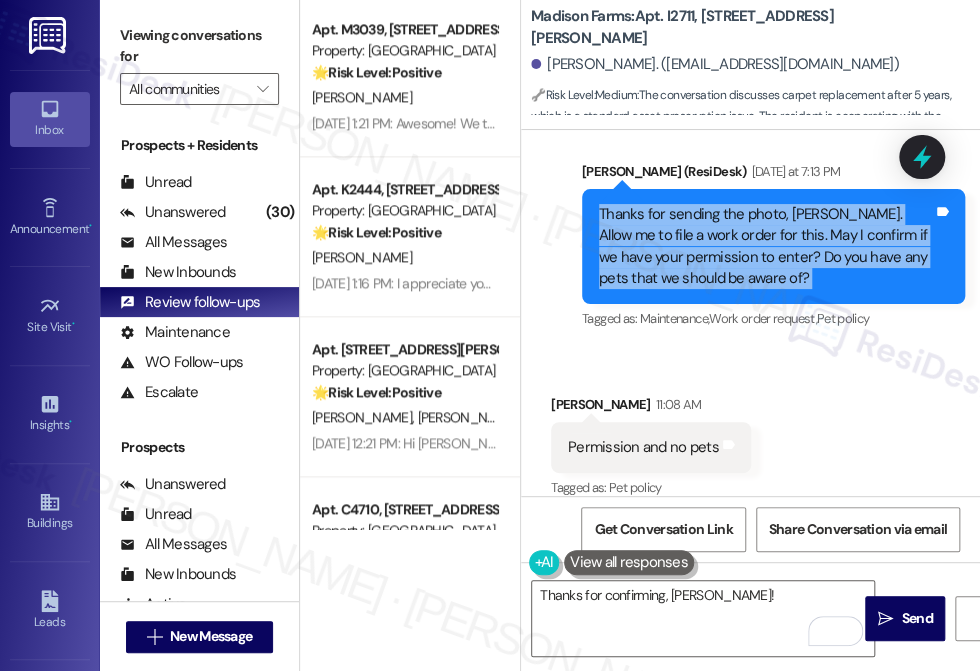 click on "Thanks for sending the photo, Maria. Allow me to file a work order for this. May I confirm if we have your permission to enter? Do you have any pets that we should be aware of?" at bounding box center [766, 247] 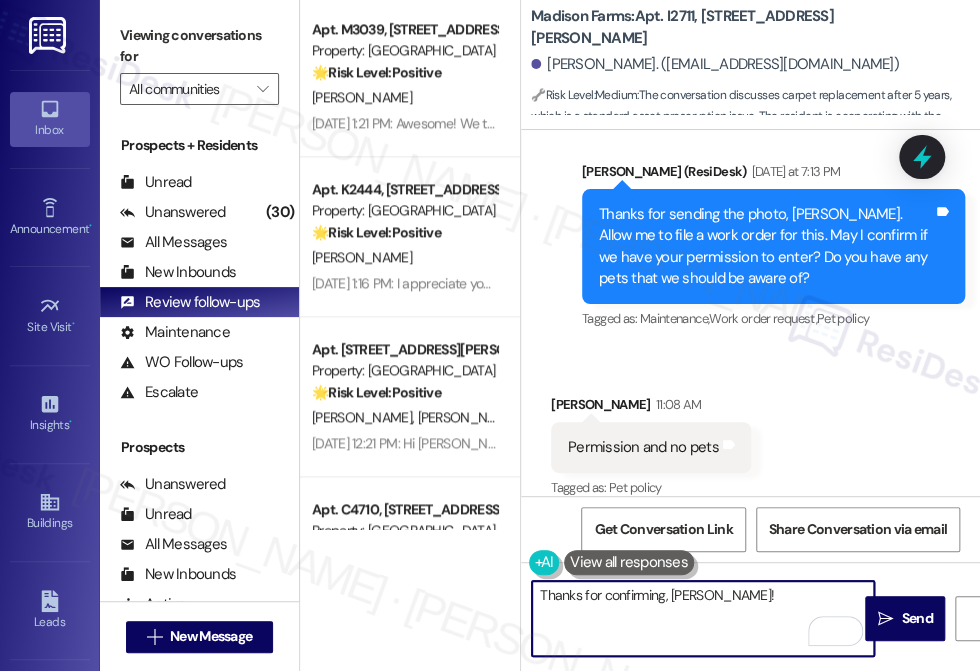 click on "Thanks for confirming, Maria!" at bounding box center (703, 618) 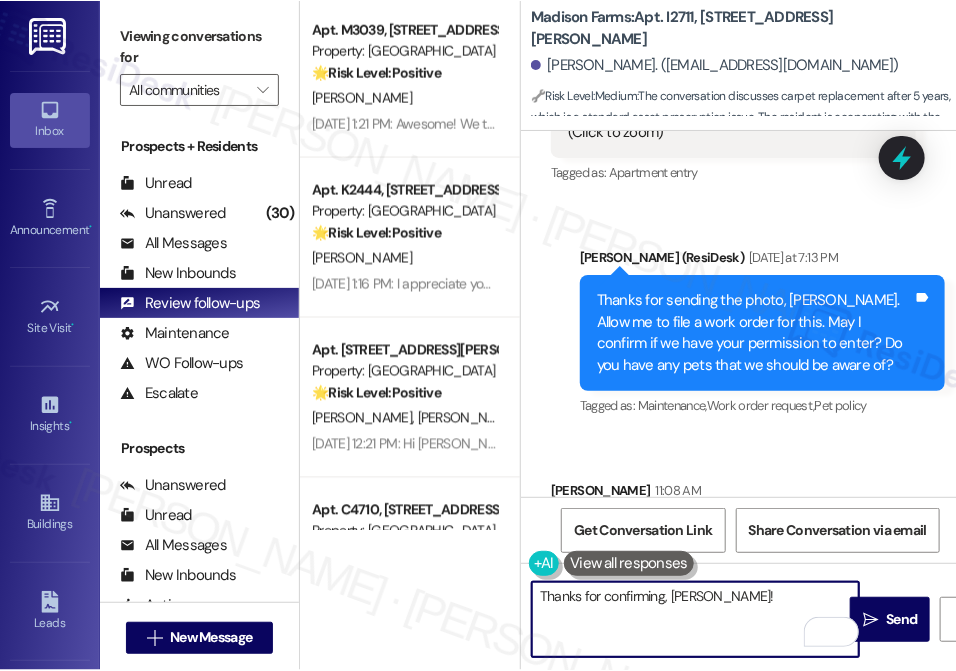 scroll, scrollTop: 4613, scrollLeft: 0, axis: vertical 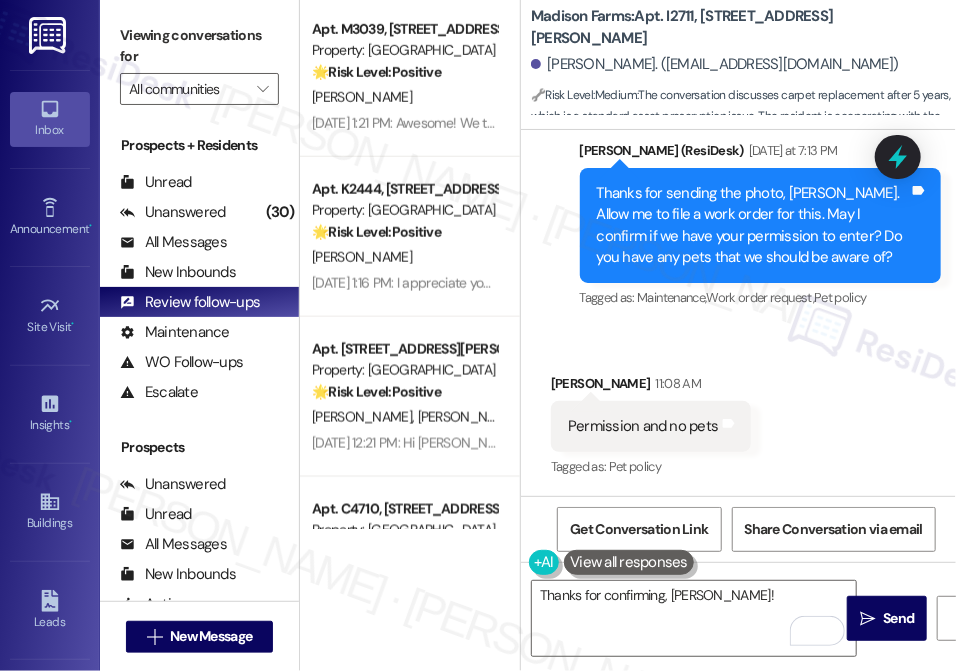 click on "Thanks for sending the photo, Maria. Allow me to file a work order for this. May I confirm if we have your permission to enter? Do you have any pets that we should be aware of?" at bounding box center (753, 226) 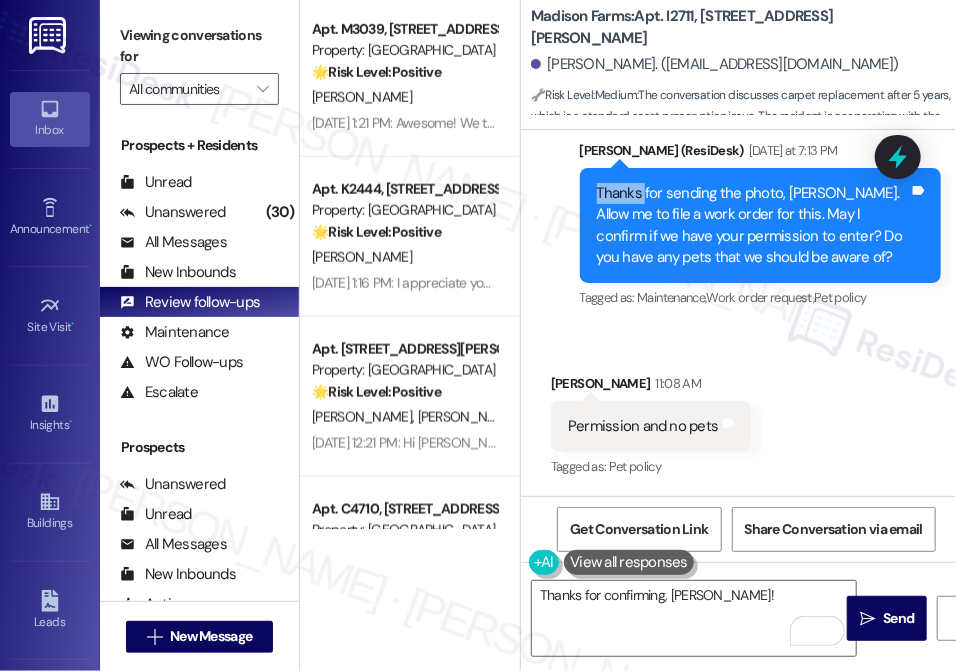 click on "Thanks for sending the photo, Maria. Allow me to file a work order for this. May I confirm if we have your permission to enter? Do you have any pets that we should be aware of?" at bounding box center (753, 226) 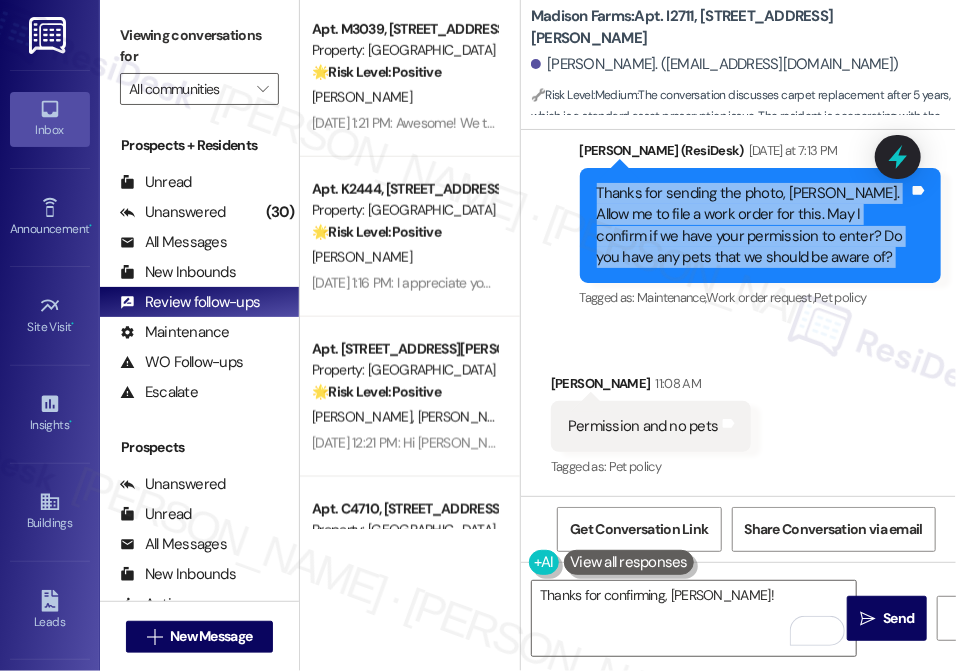 click on "Thanks for sending the photo, Maria. Allow me to file a work order for this. May I confirm if we have your permission to enter? Do you have any pets that we should be aware of?" at bounding box center [753, 226] 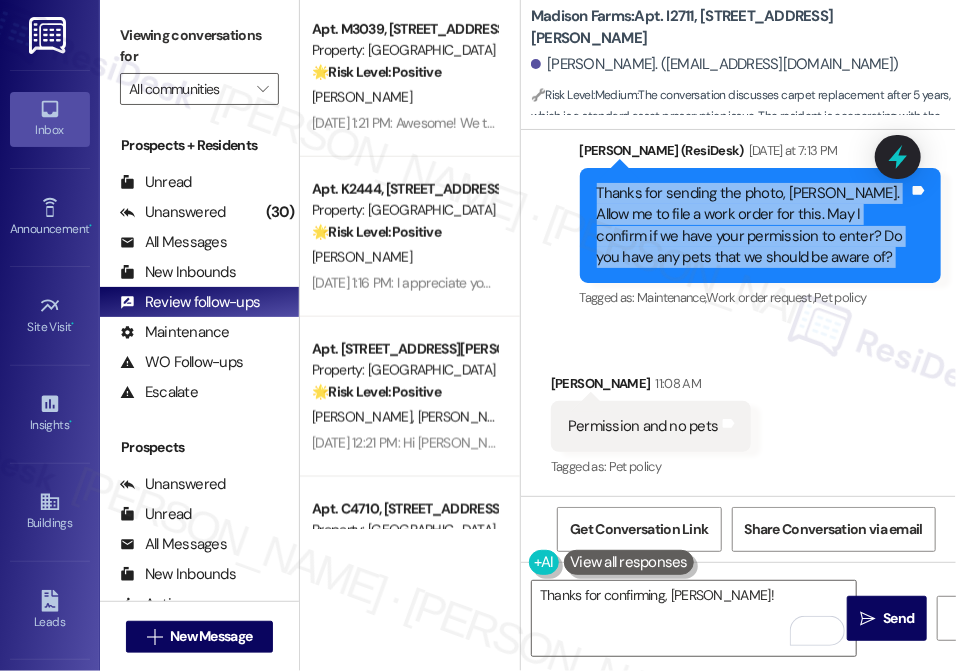 scroll, scrollTop: 4522, scrollLeft: 0, axis: vertical 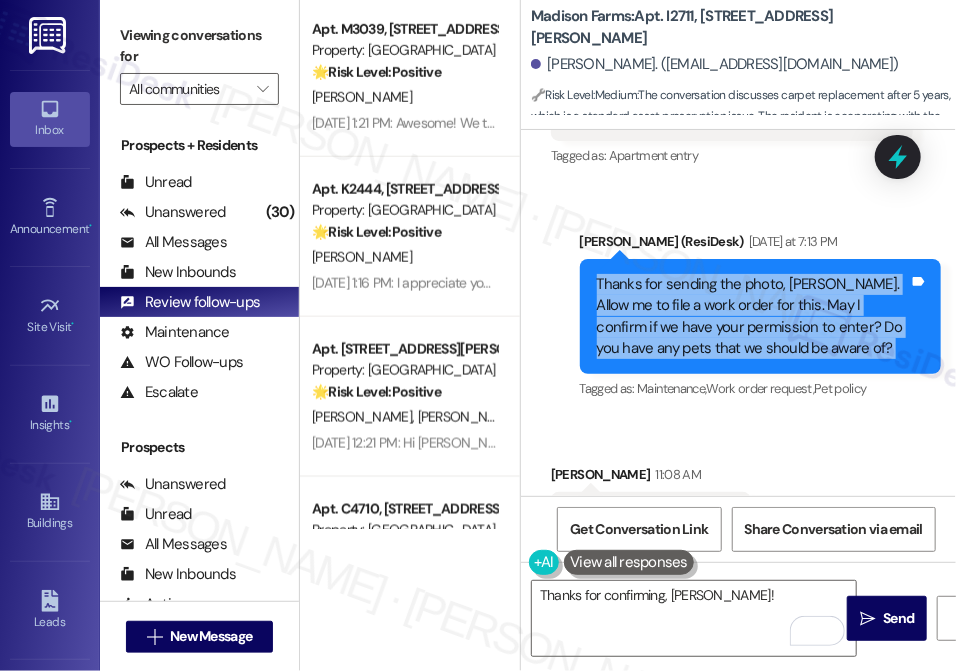 click on "Thanks for sending the photo, Maria. Allow me to file a work order for this. May I confirm if we have your permission to enter? Do you have any pets that we should be aware of?" at bounding box center (753, 317) 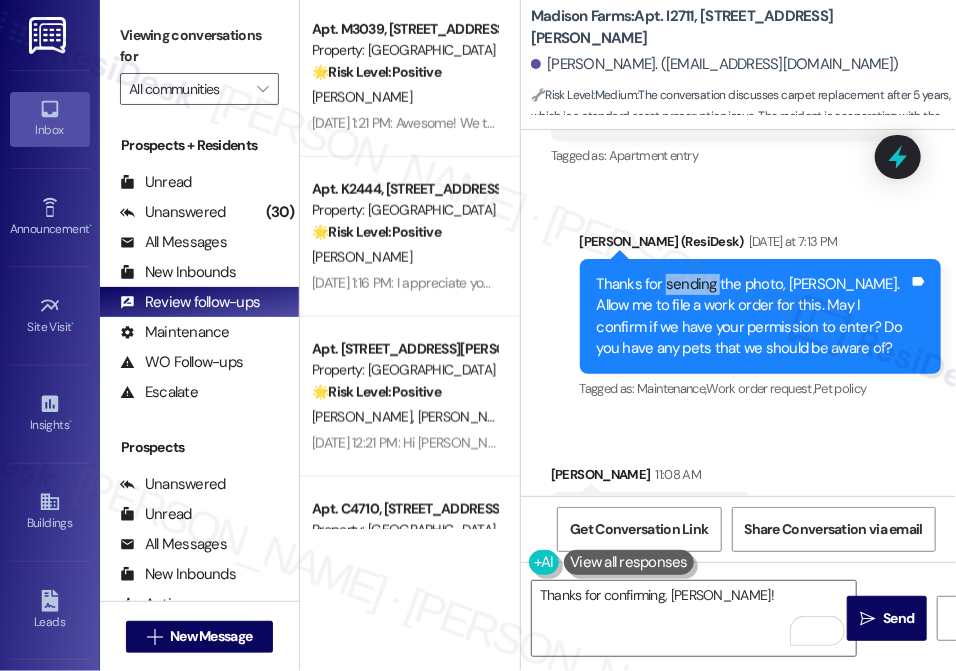 click on "Thanks for sending the photo, Maria. Allow me to file a work order for this. May I confirm if we have your permission to enter? Do you have any pets that we should be aware of?" at bounding box center (753, 317) 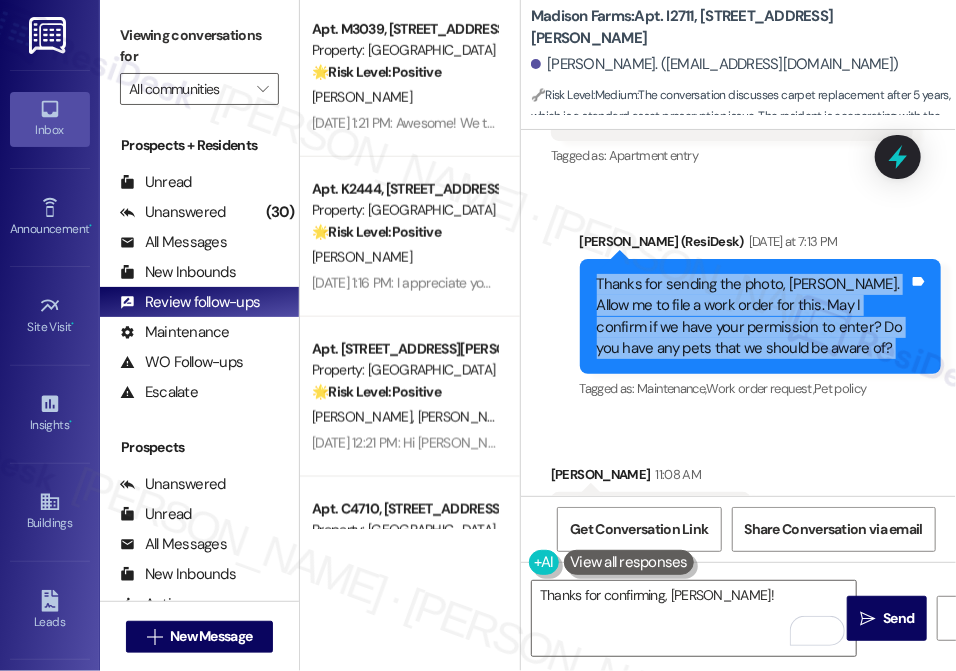 click on "Thanks for sending the photo, Maria. Allow me to file a work order for this. May I confirm if we have your permission to enter? Do you have any pets that we should be aware of?" at bounding box center (753, 317) 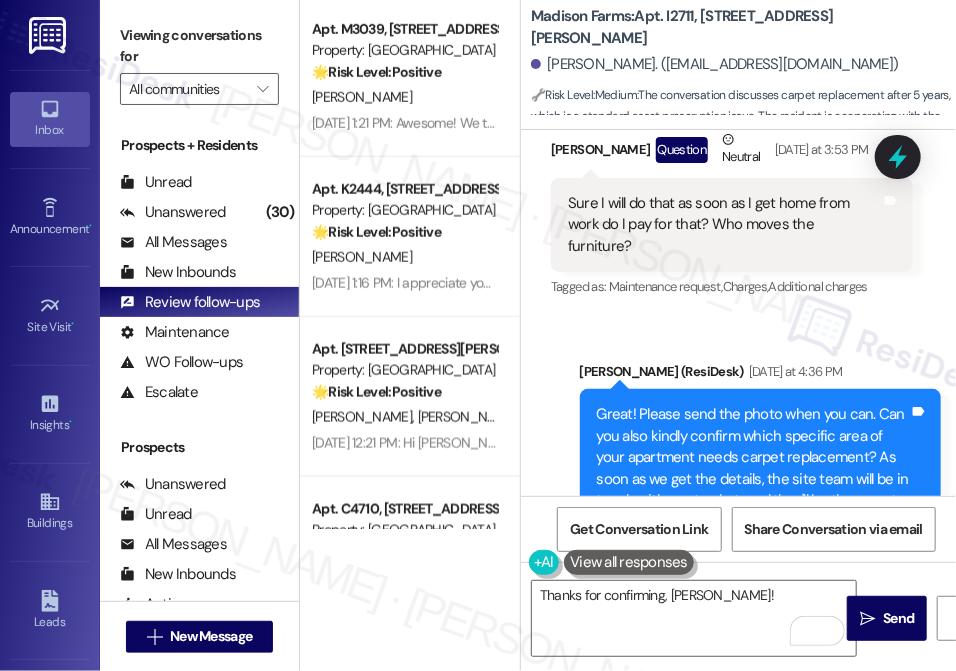 scroll, scrollTop: 3341, scrollLeft: 0, axis: vertical 